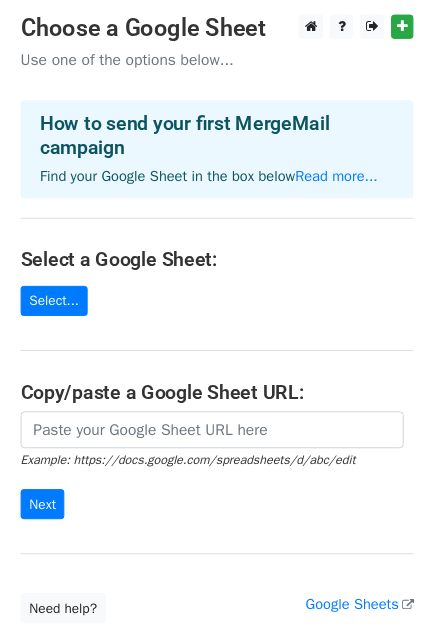 scroll, scrollTop: 0, scrollLeft: 0, axis: both 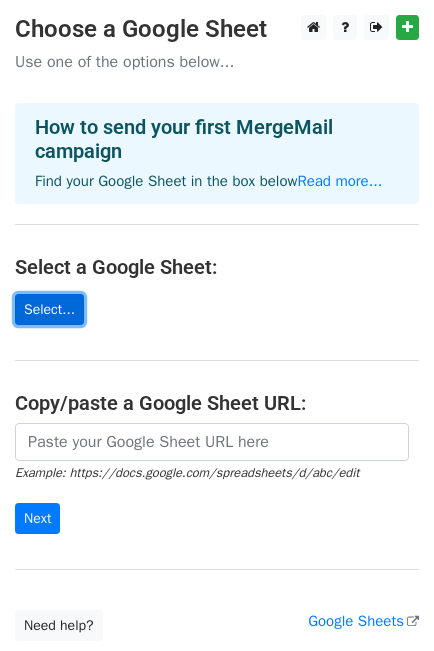 click on "Select..." at bounding box center [49, 309] 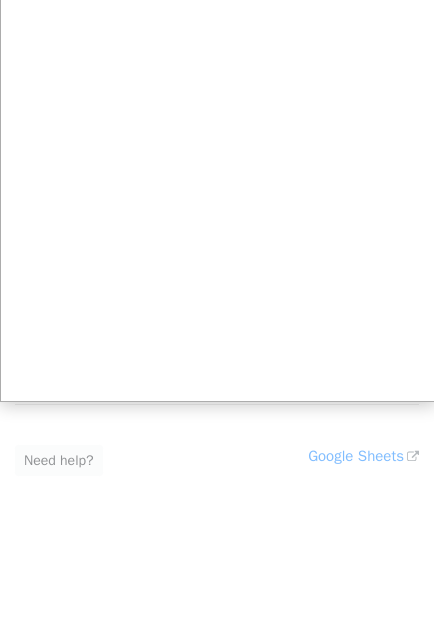 scroll, scrollTop: 166, scrollLeft: 0, axis: vertical 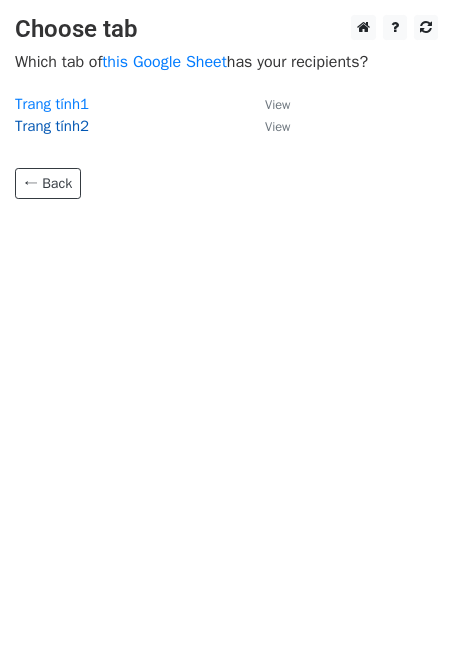 click on "Trang tính2" at bounding box center [52, 126] 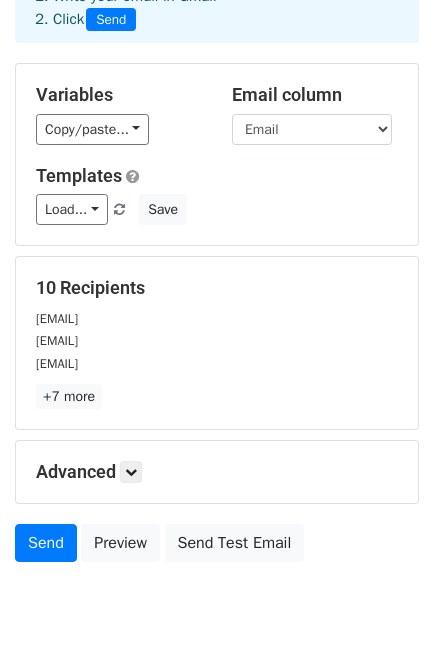 scroll, scrollTop: 125, scrollLeft: 0, axis: vertical 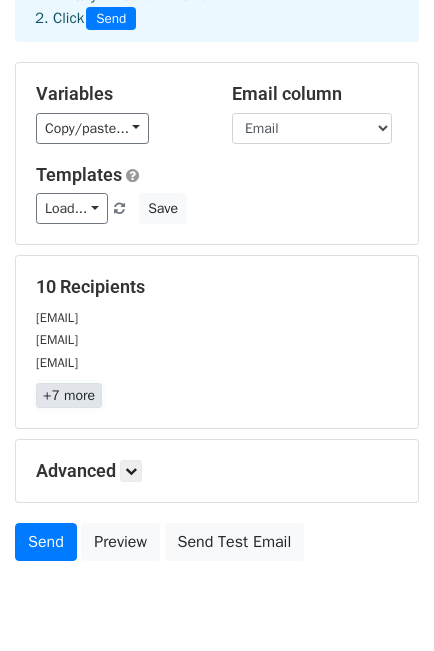 click on "+7 more" at bounding box center [69, 395] 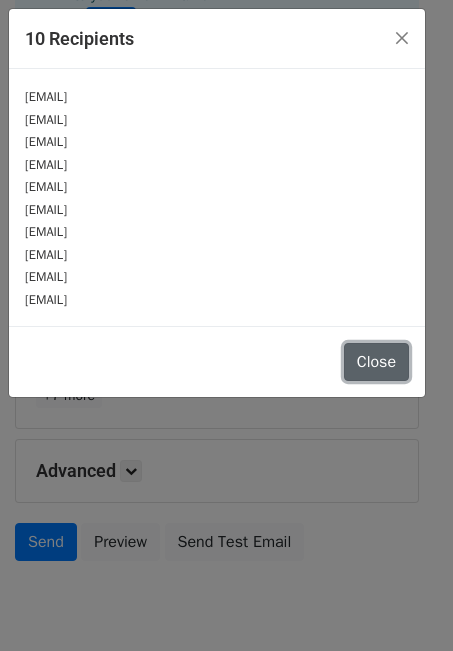 click on "Close" at bounding box center (376, 362) 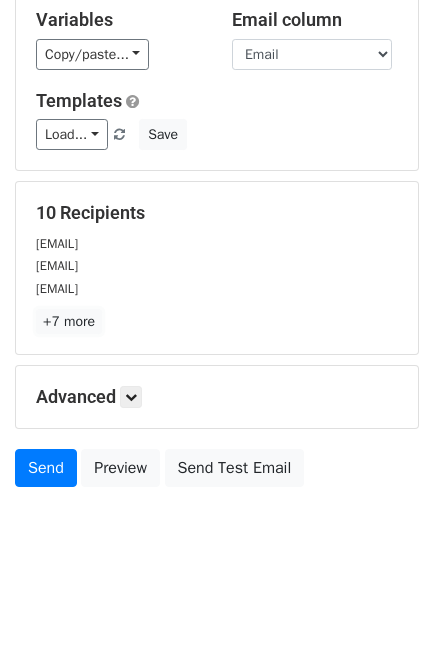 scroll, scrollTop: 202, scrollLeft: 0, axis: vertical 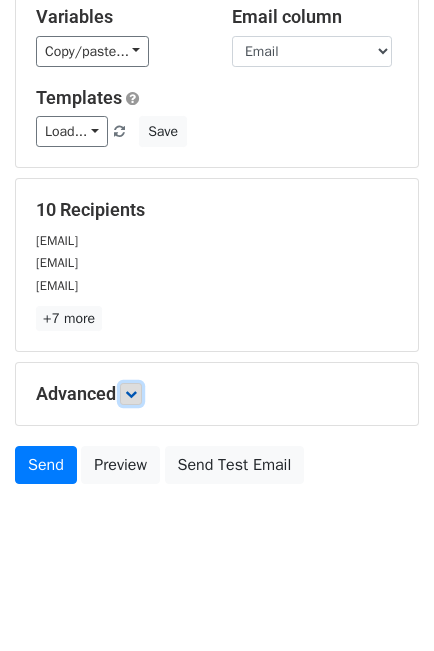 click at bounding box center (131, 394) 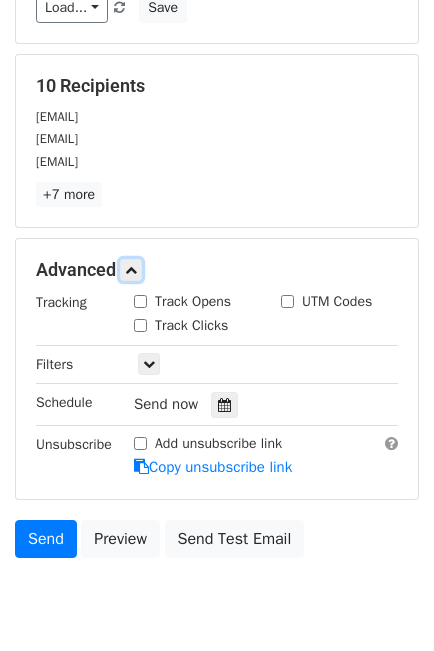 scroll, scrollTop: 327, scrollLeft: 0, axis: vertical 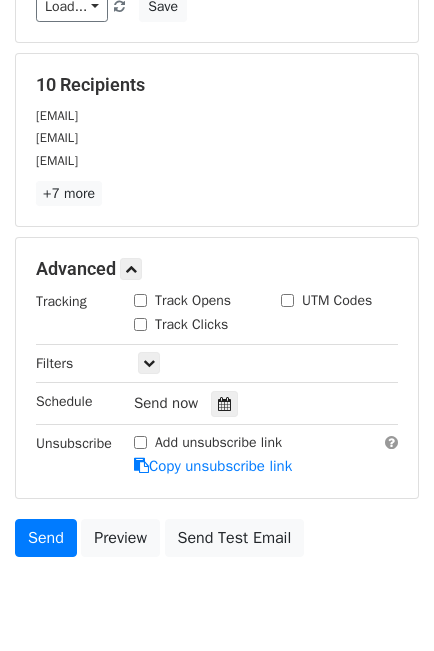 click on "Track Opens" at bounding box center [193, 300] 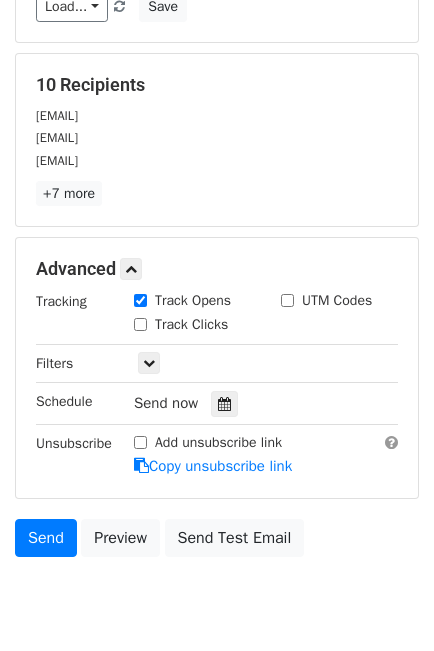 click on "Track Clicks" at bounding box center (191, 324) 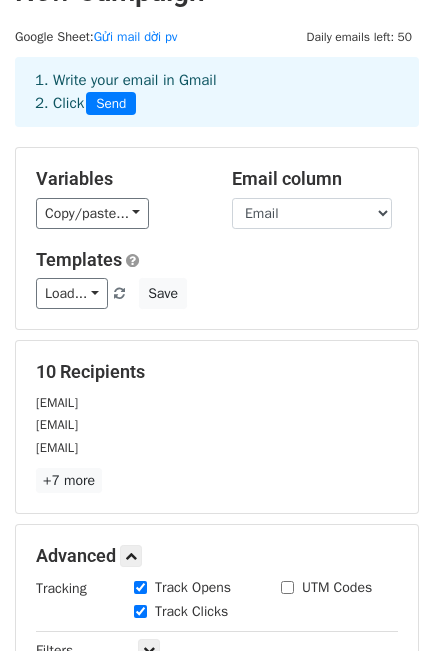 scroll, scrollTop: 0, scrollLeft: 0, axis: both 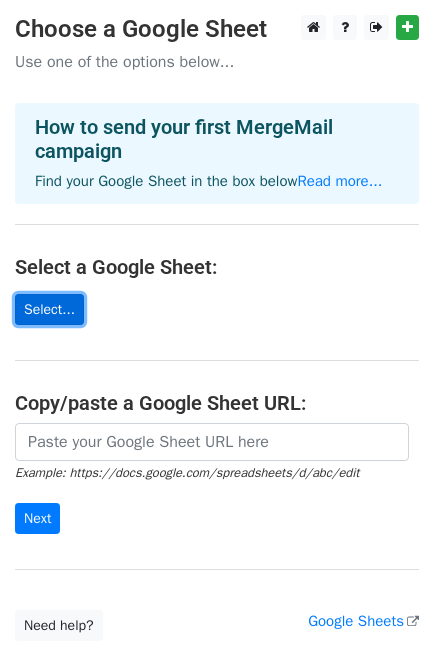 click on "Select..." at bounding box center [49, 309] 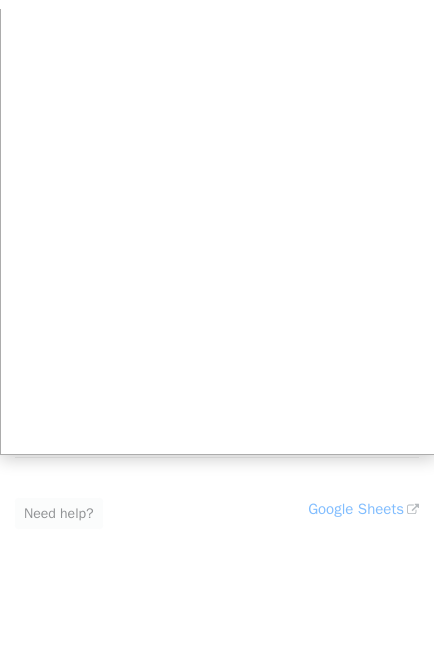 scroll, scrollTop: 125, scrollLeft: 0, axis: vertical 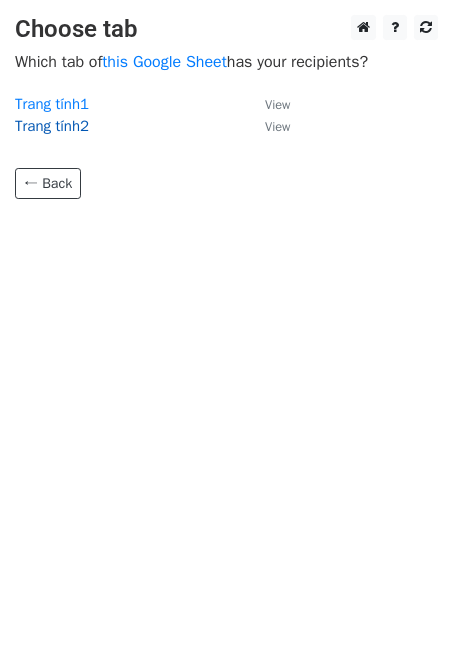 click on "Trang tính2" at bounding box center (52, 126) 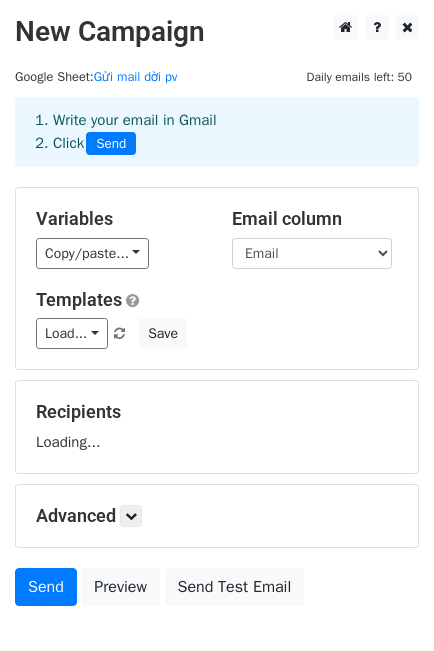 scroll, scrollTop: 0, scrollLeft: 0, axis: both 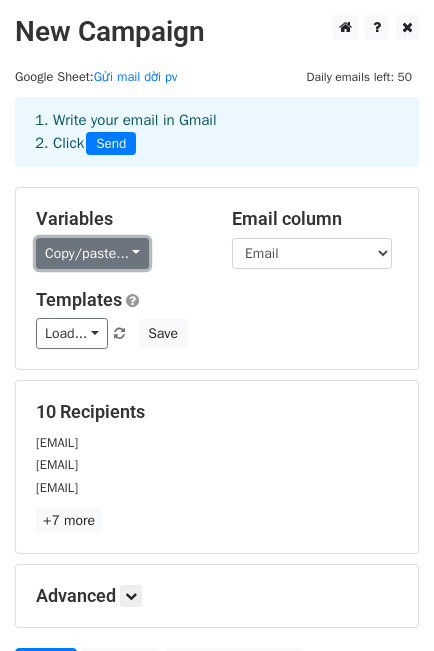 click on "Copy/paste..." at bounding box center (92, 253) 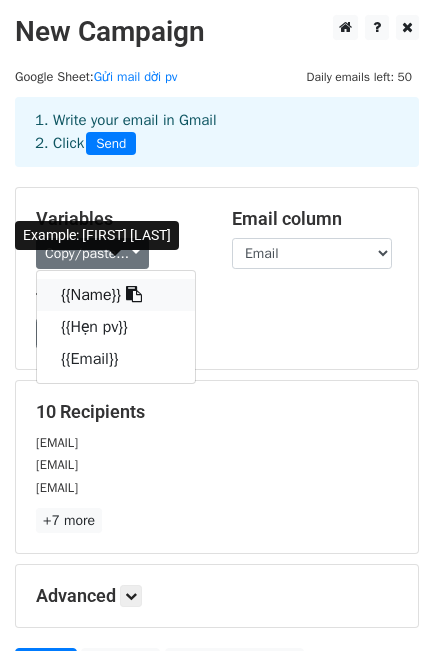 click on "{{Name}}" at bounding box center [116, 295] 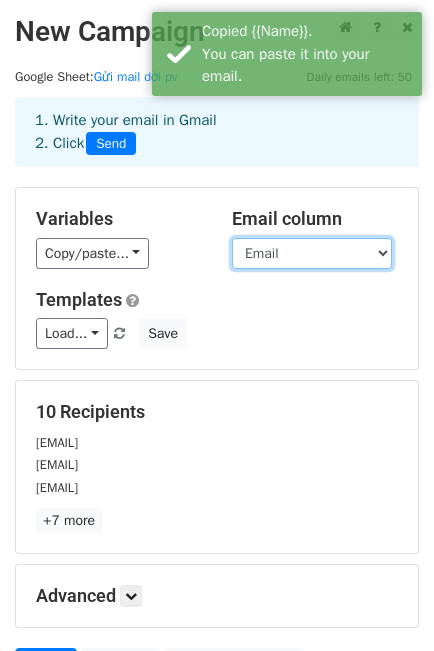 click on "Name
Hẹn pv
Email" at bounding box center (312, 253) 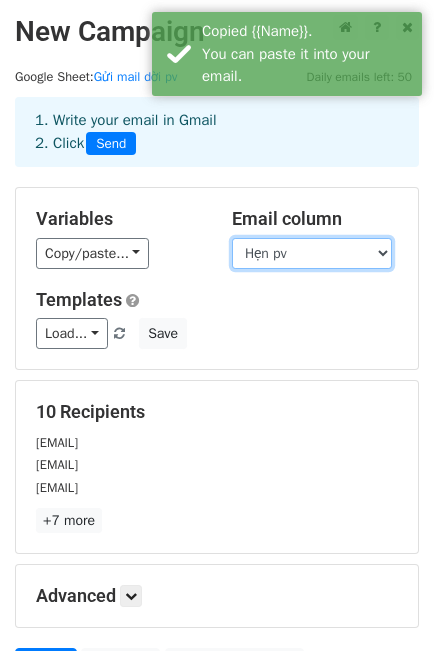 click on "Name
Hẹn pv
Email" at bounding box center [312, 253] 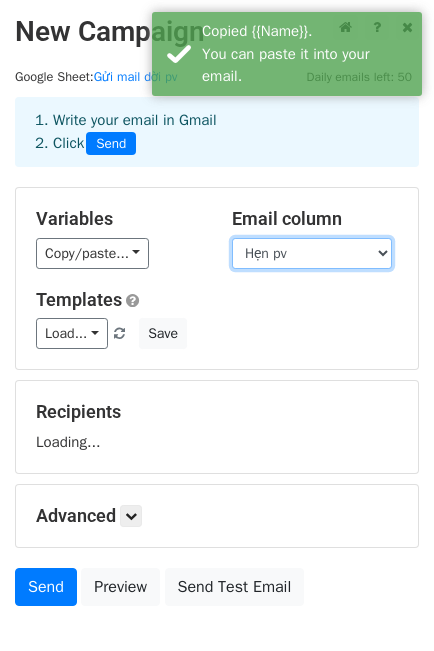 click on "Name
Hẹn pv
Email" at bounding box center [312, 253] 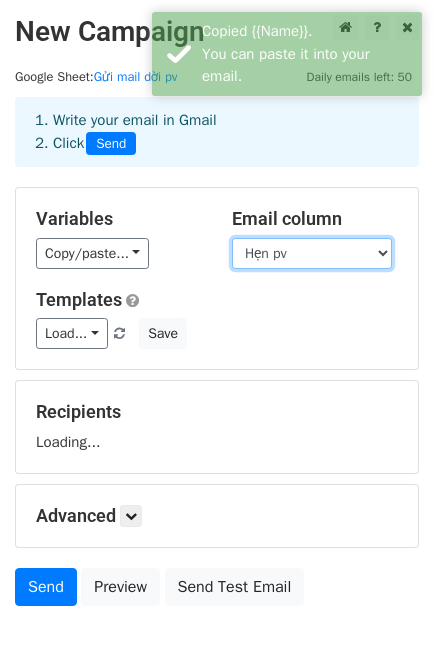 select on "Email" 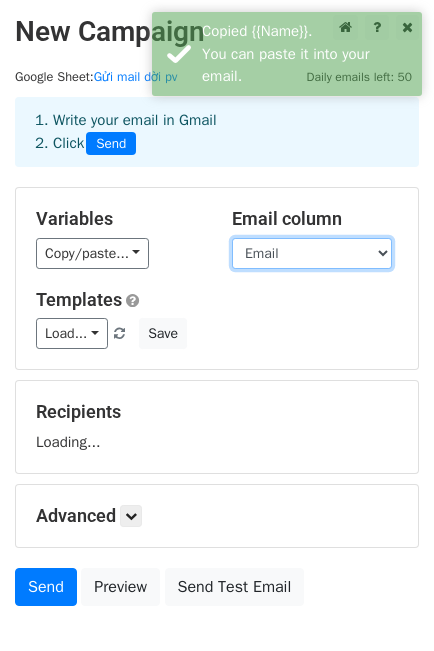 click on "Name
Hẹn pv
Email" at bounding box center (312, 253) 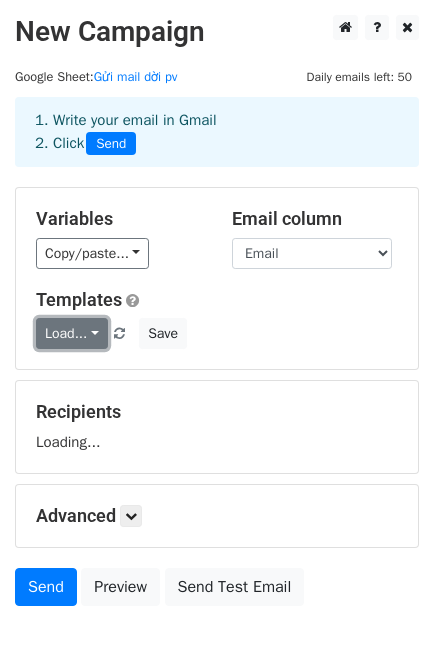 click on "Load..." at bounding box center (72, 333) 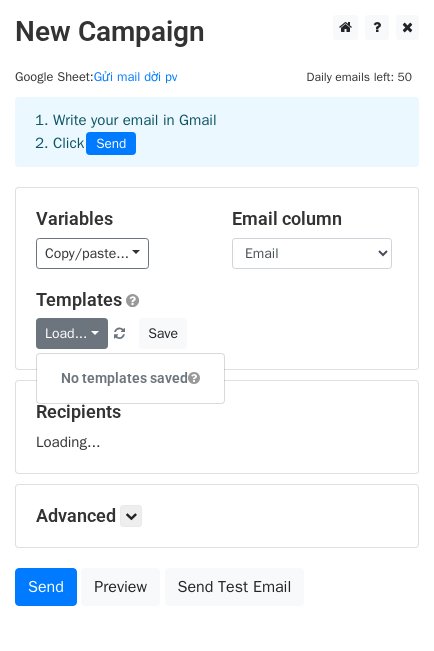 click on "Templates" at bounding box center [217, 300] 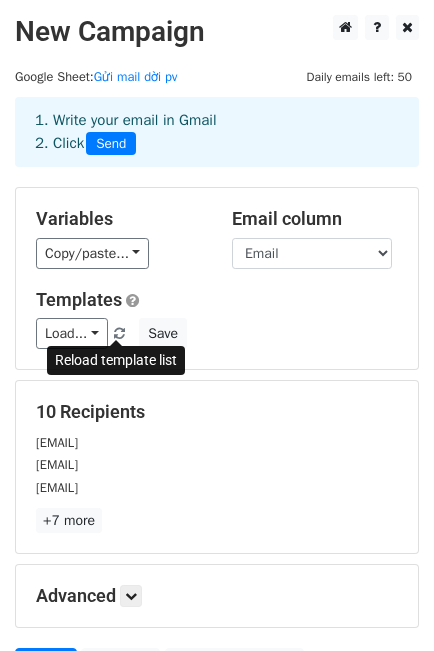 click at bounding box center [119, 334] 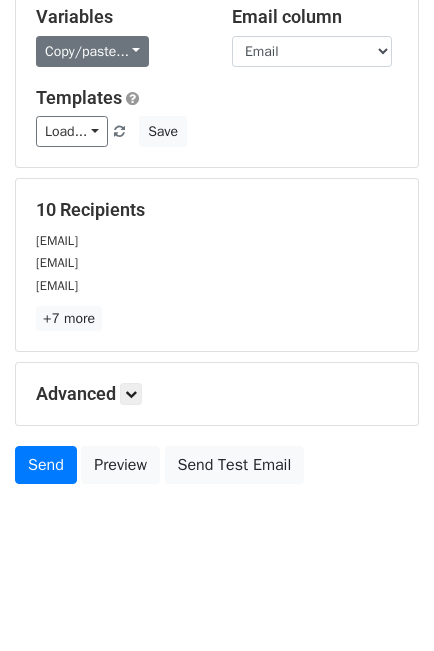 scroll, scrollTop: 0, scrollLeft: 0, axis: both 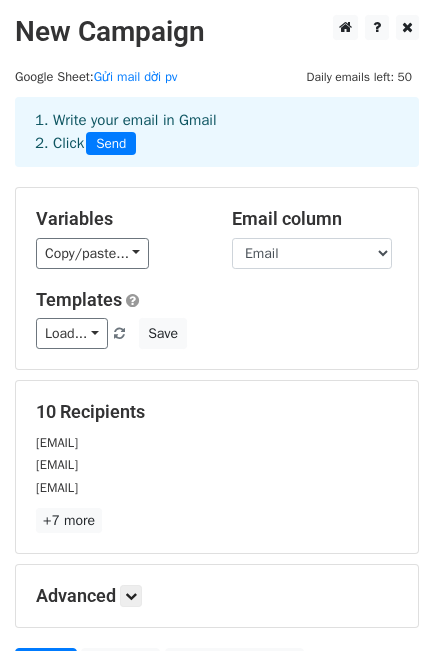 click on "Templates
Load...
No templates saved
Save" at bounding box center (217, 319) 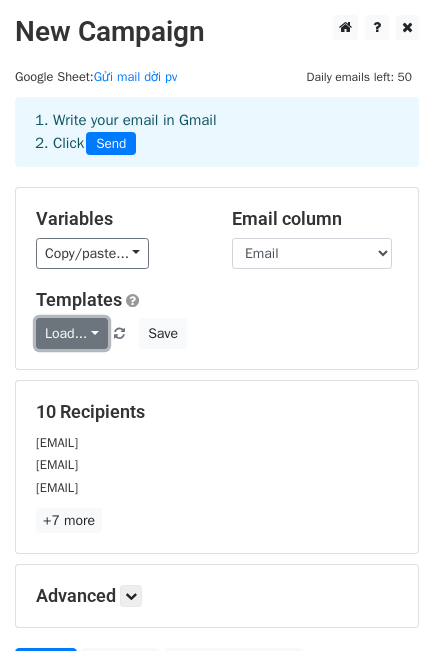 click on "Load..." at bounding box center (72, 333) 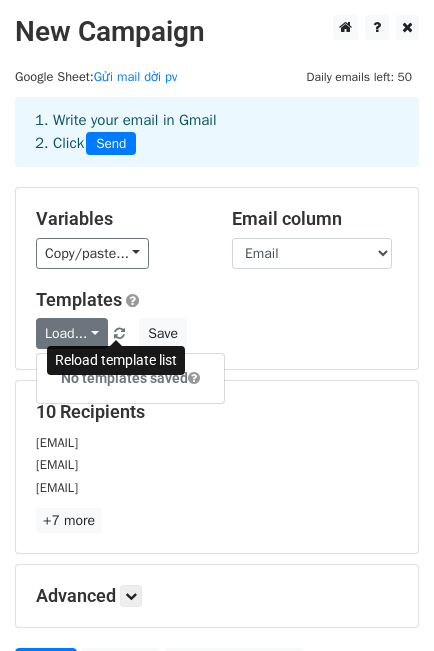 click at bounding box center [119, 334] 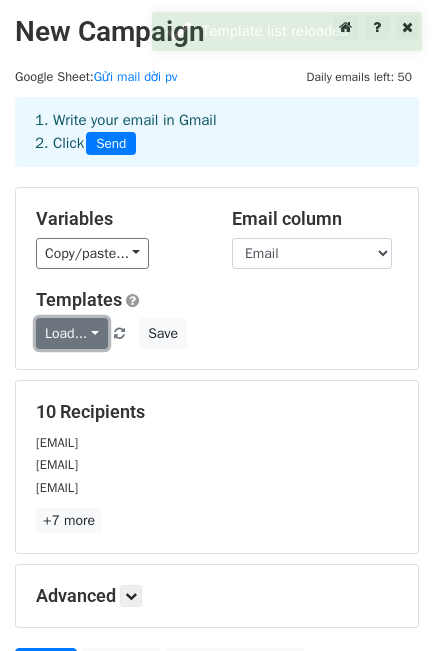 click on "Load..." at bounding box center (72, 333) 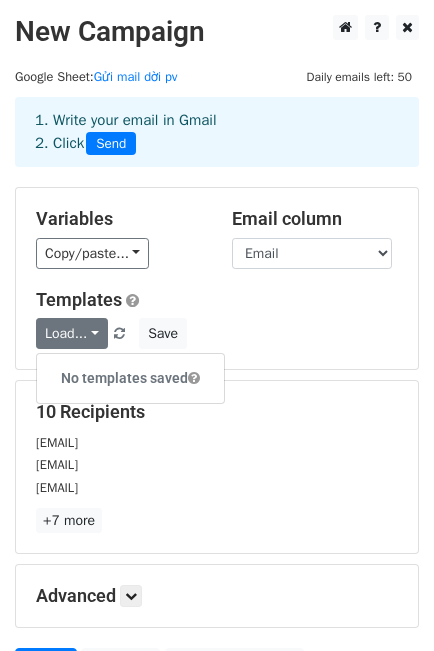 click on "Variables
Copy/paste...
{{Name}}
{{Hẹn pv}}
{{Email}}
Email column
Name
Hẹn pv
Email
Templates
Load...
No templates saved
Save" at bounding box center (217, 278) 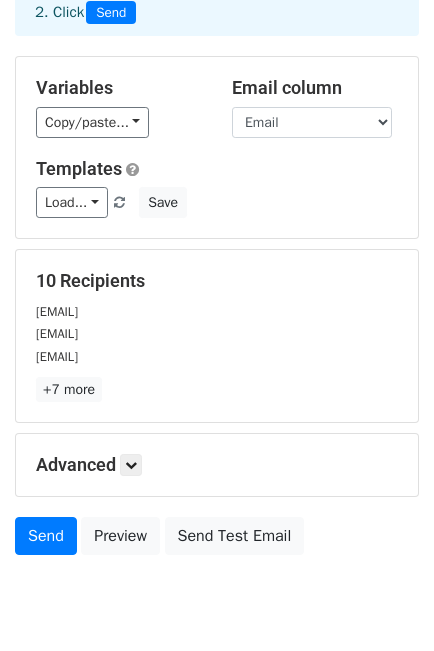 scroll, scrollTop: 135, scrollLeft: 0, axis: vertical 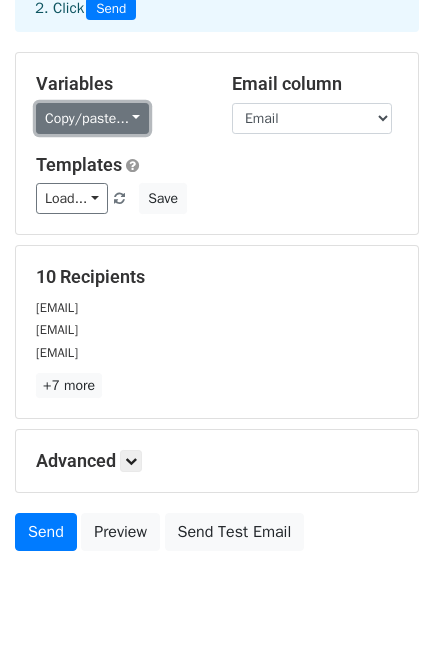 click on "Copy/paste..." at bounding box center (92, 118) 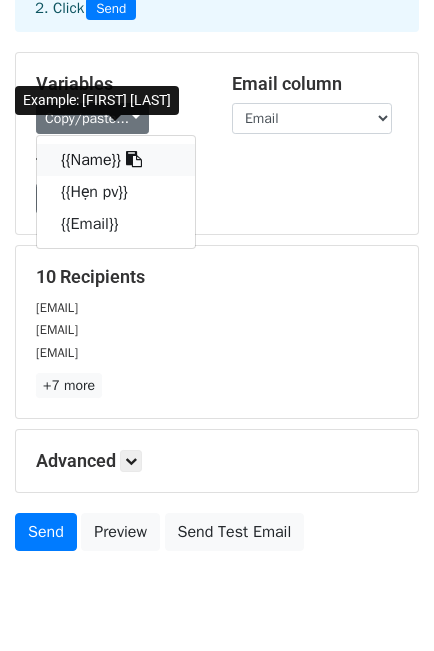 click on "{{Name}}" at bounding box center [116, 160] 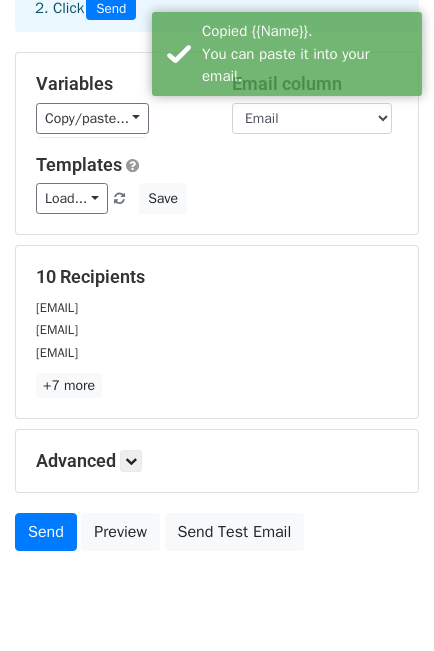 click on "Variables
Copy/paste...
{{Name}}
{{Hẹn pv}}
{{Email}}
Email column
Name
Hẹn pv
Email
Templates
Load...
No templates saved
Save" at bounding box center [217, 143] 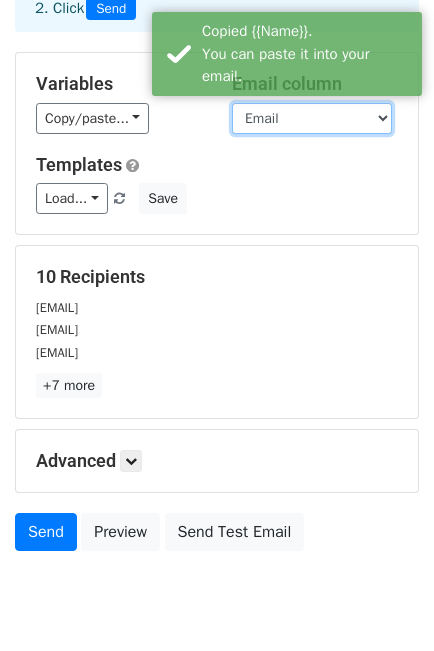 click on "Name
Hẹn pv
Email" at bounding box center [312, 118] 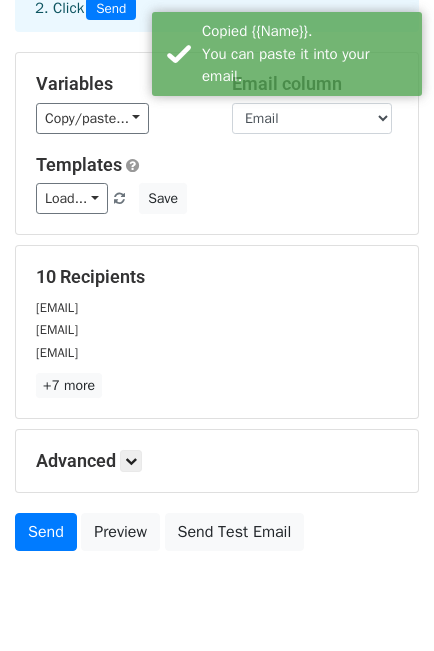 click on "Templates" at bounding box center (217, 165) 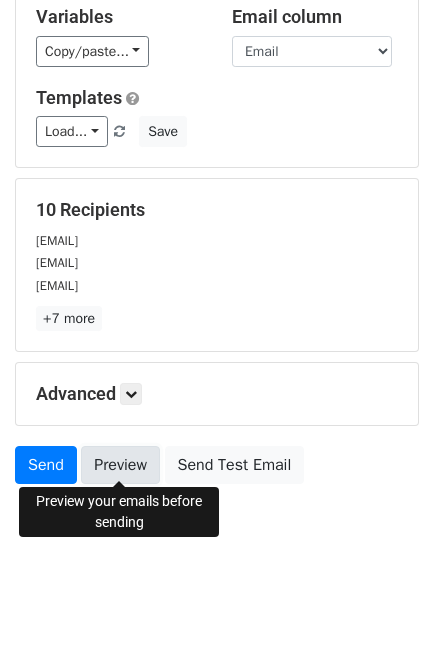 click on "Preview" at bounding box center [120, 465] 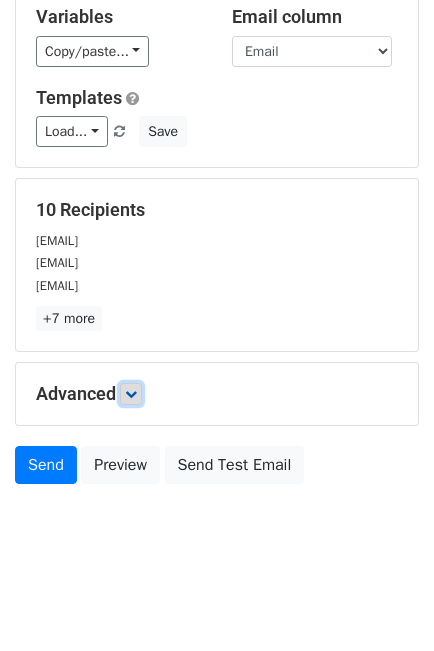 click at bounding box center [131, 394] 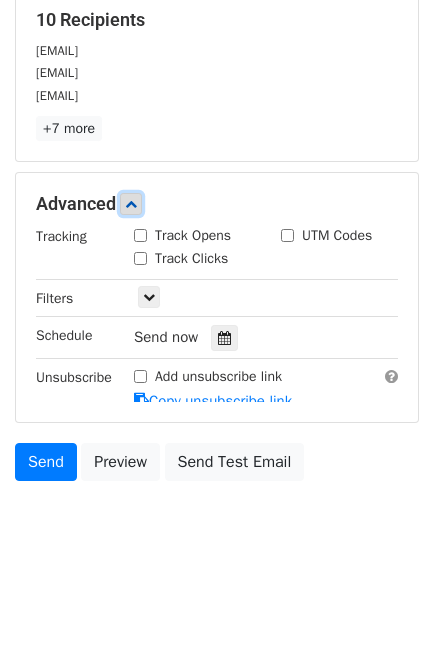 scroll, scrollTop: 396, scrollLeft: 0, axis: vertical 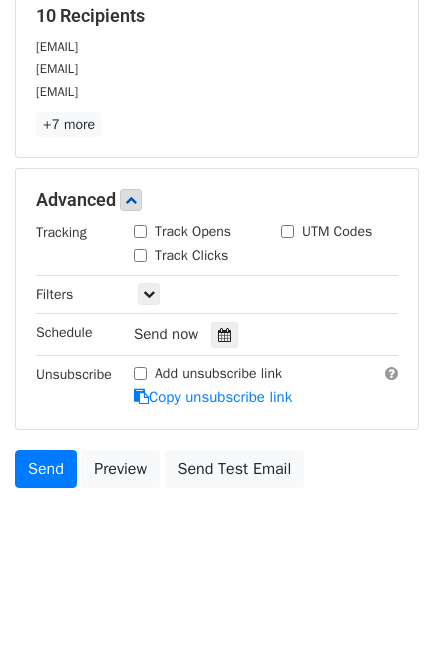 click on "Track Opens" at bounding box center [193, 231] 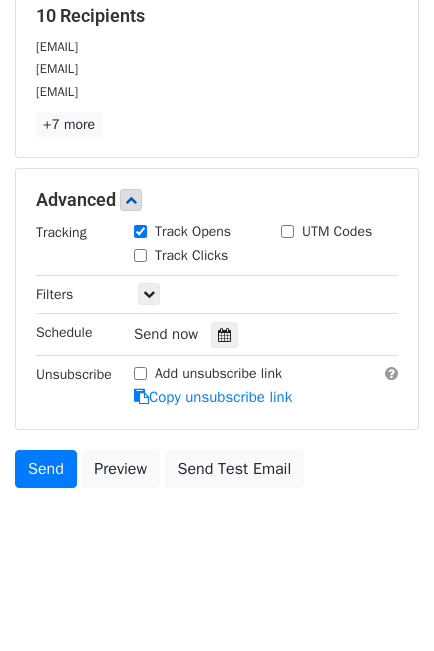 click on "Track Clicks" at bounding box center (191, 255) 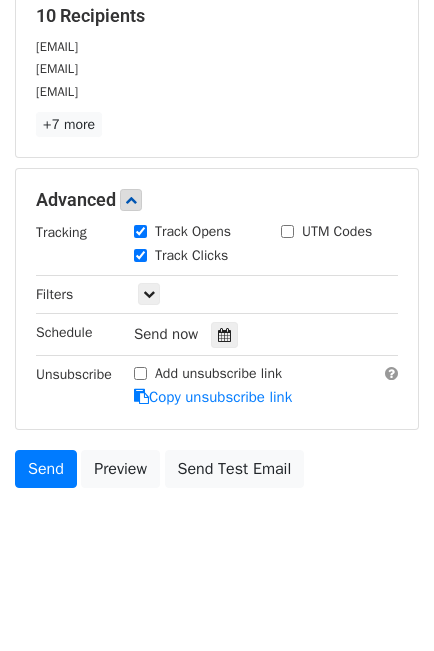 click on "Only include spreadsheet rows that match the following filters:" at bounding box center (266, 294) 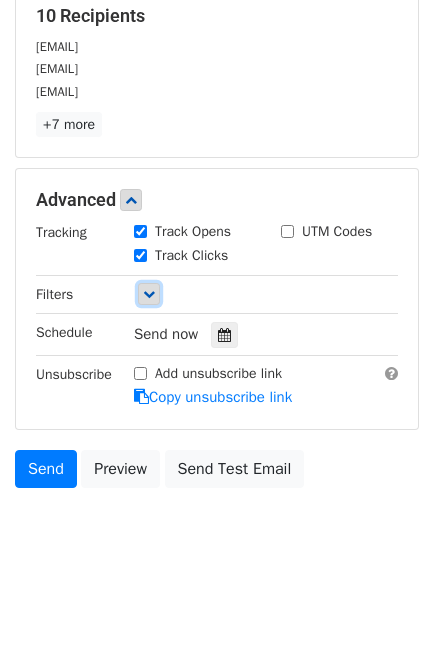click at bounding box center (149, 294) 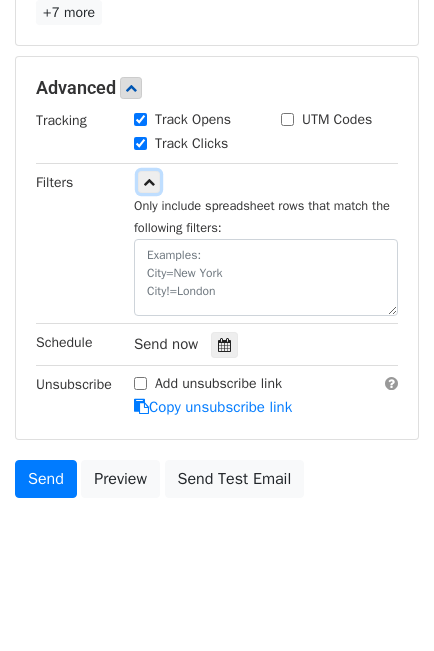 scroll, scrollTop: 518, scrollLeft: 0, axis: vertical 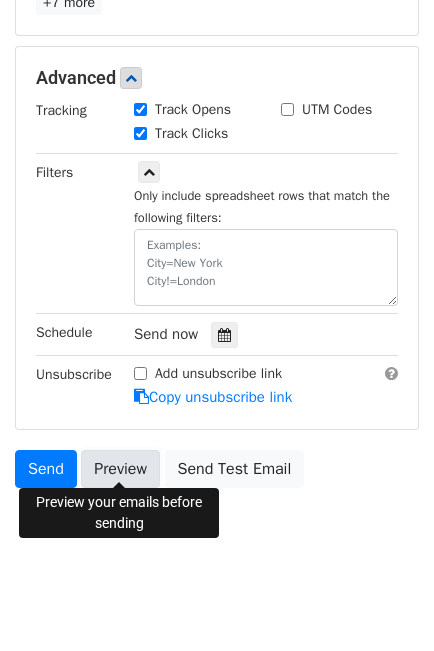 click on "Preview" at bounding box center (120, 469) 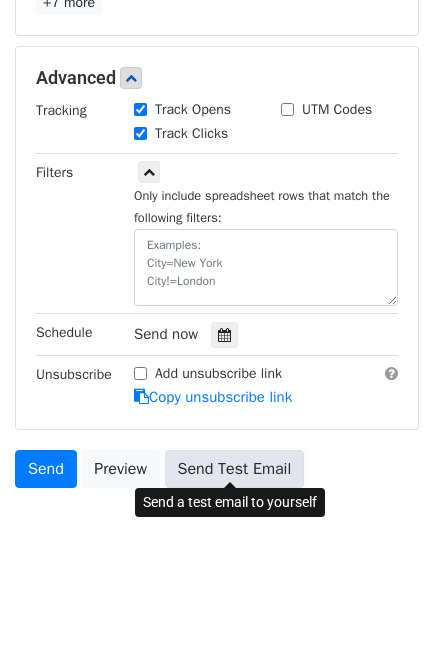 click on "Send Test Email" at bounding box center (235, 469) 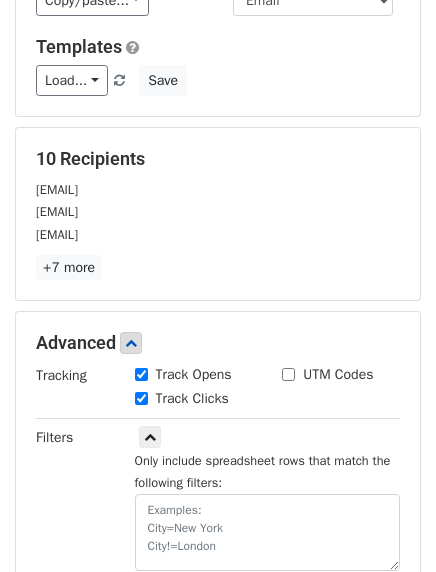 scroll, scrollTop: 518, scrollLeft: 0, axis: vertical 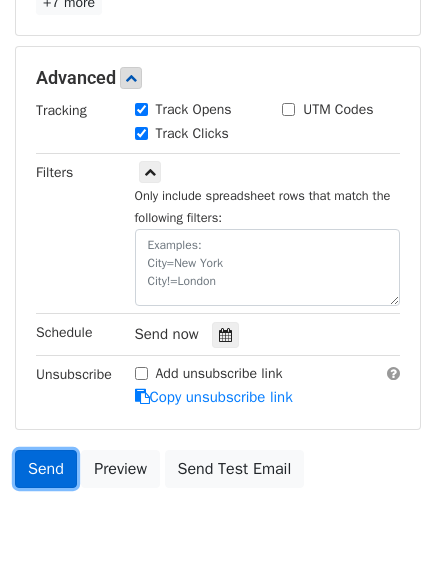 click on "Send" at bounding box center (46, 469) 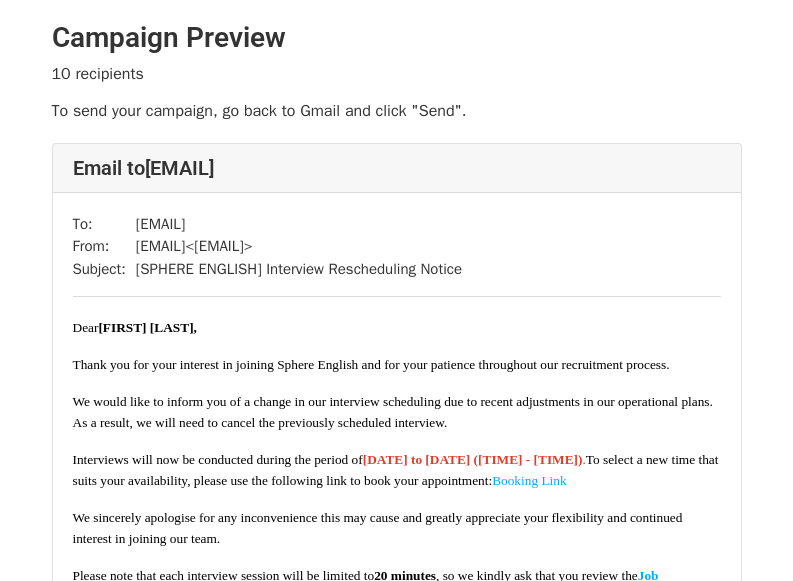 scroll, scrollTop: 0, scrollLeft: 0, axis: both 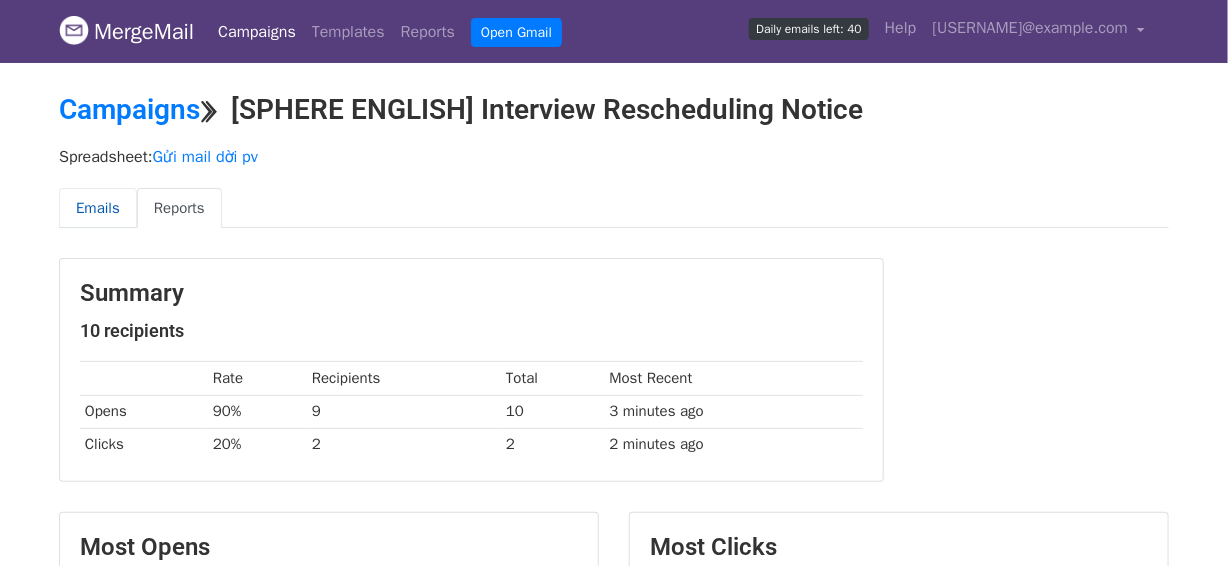 click on "Emails" at bounding box center (98, 208) 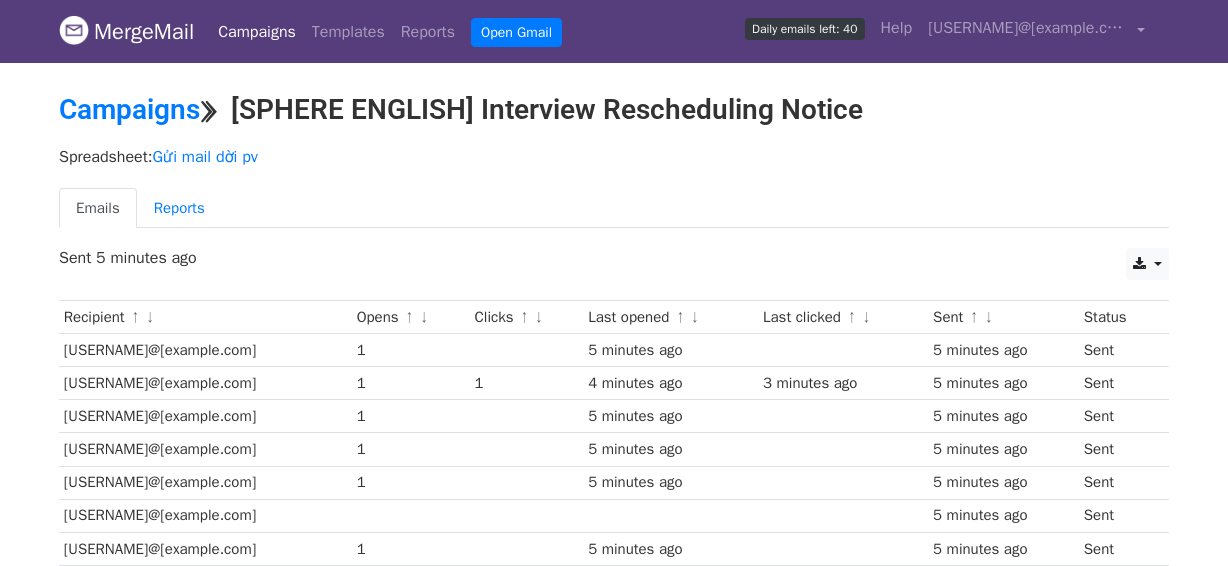 scroll, scrollTop: 0, scrollLeft: 0, axis: both 